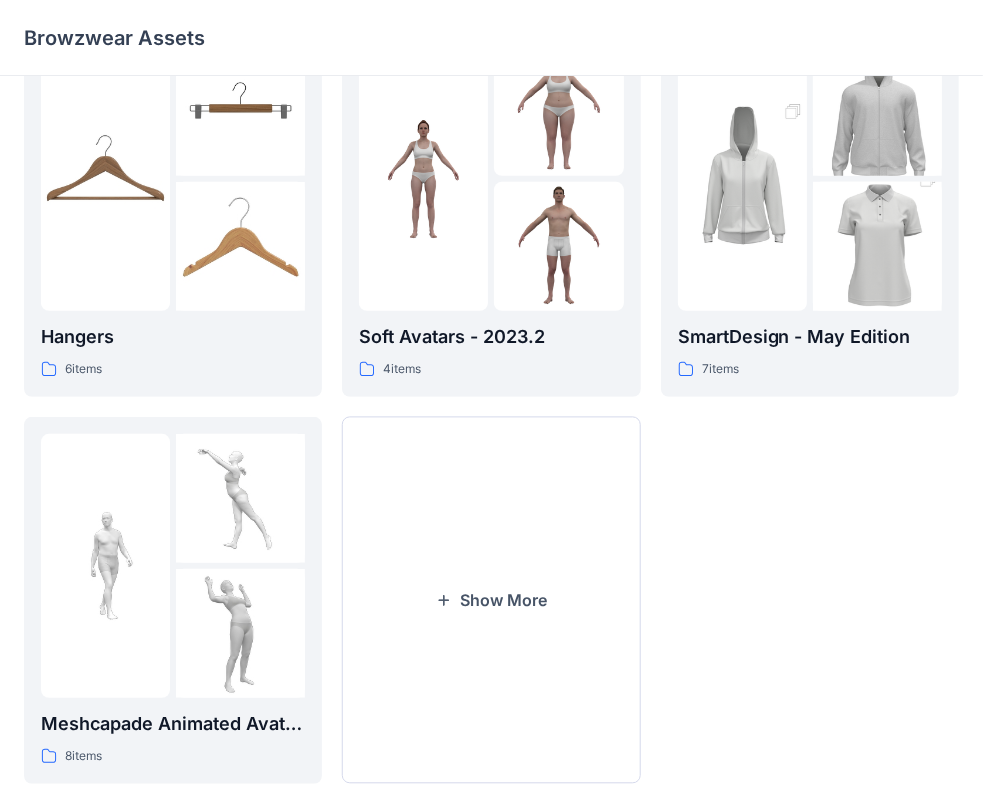 scroll, scrollTop: 496, scrollLeft: 0, axis: vertical 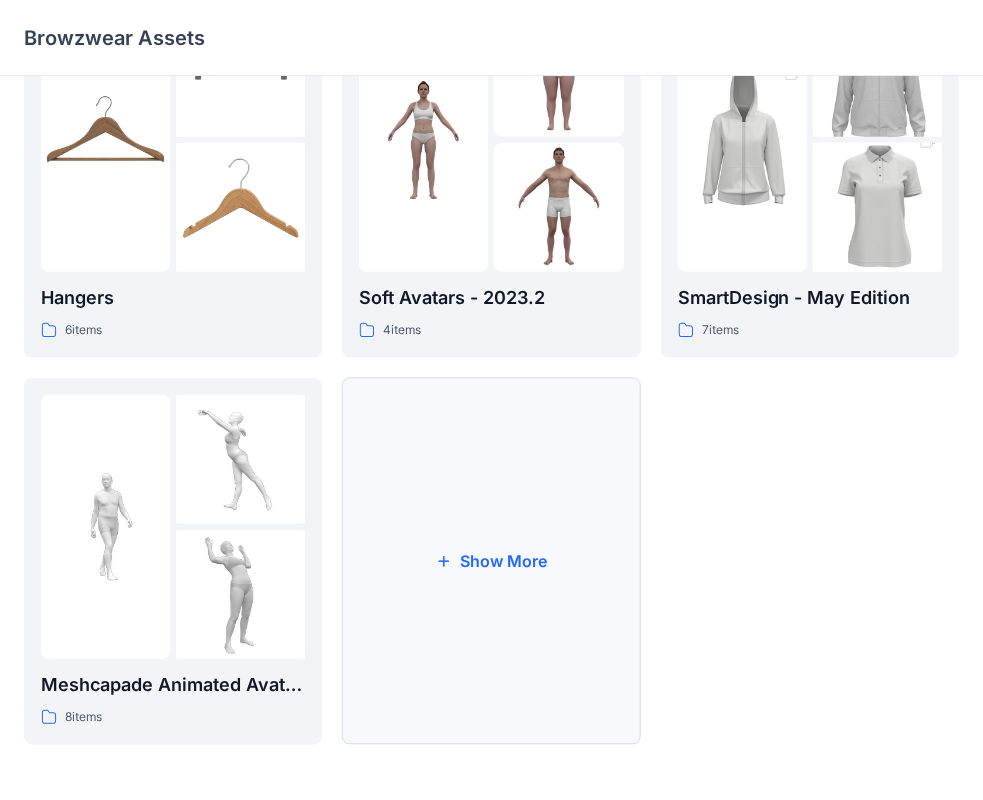 click 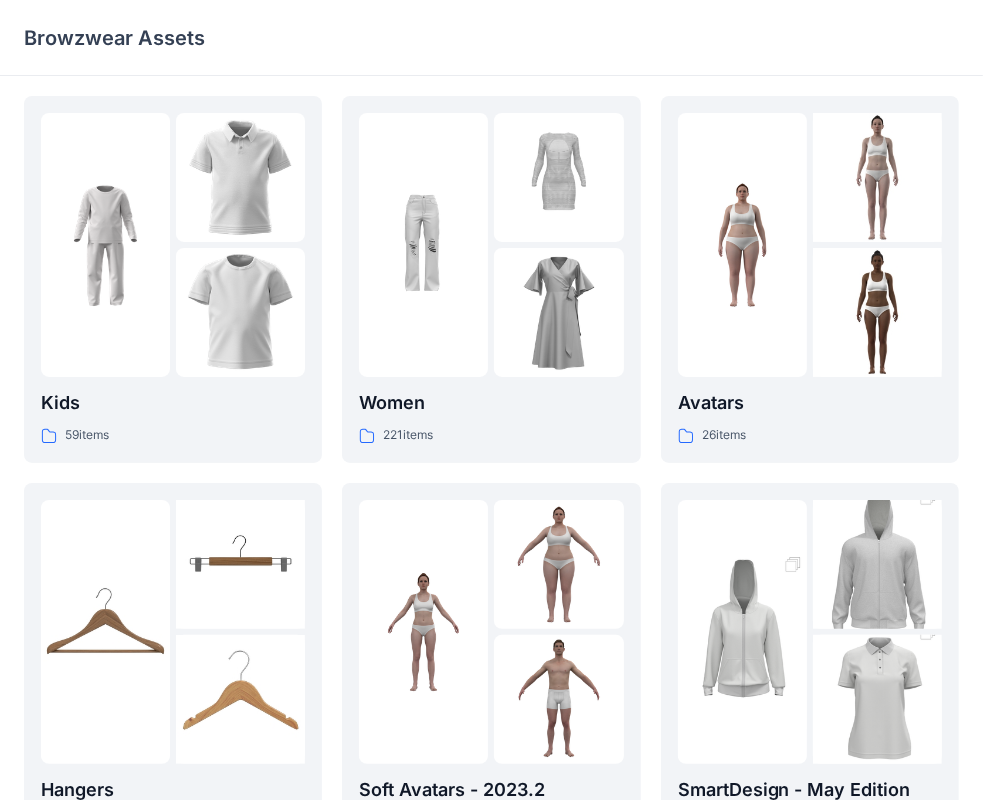 scroll, scrollTop: 0, scrollLeft: 0, axis: both 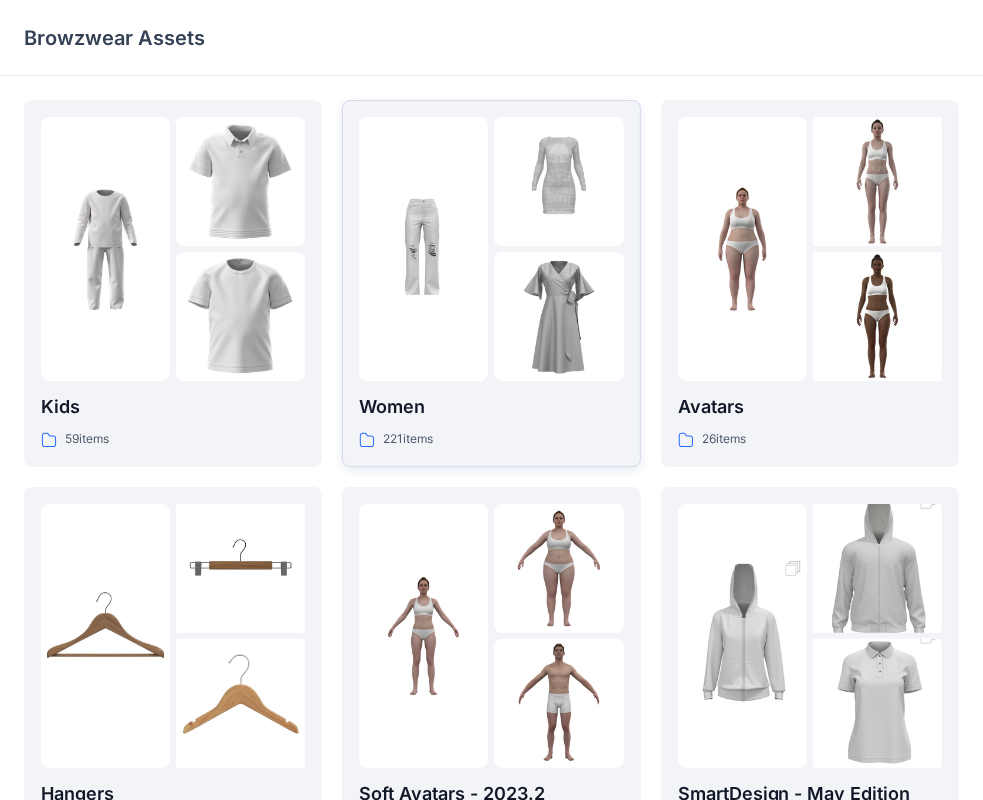 click at bounding box center (558, 316) 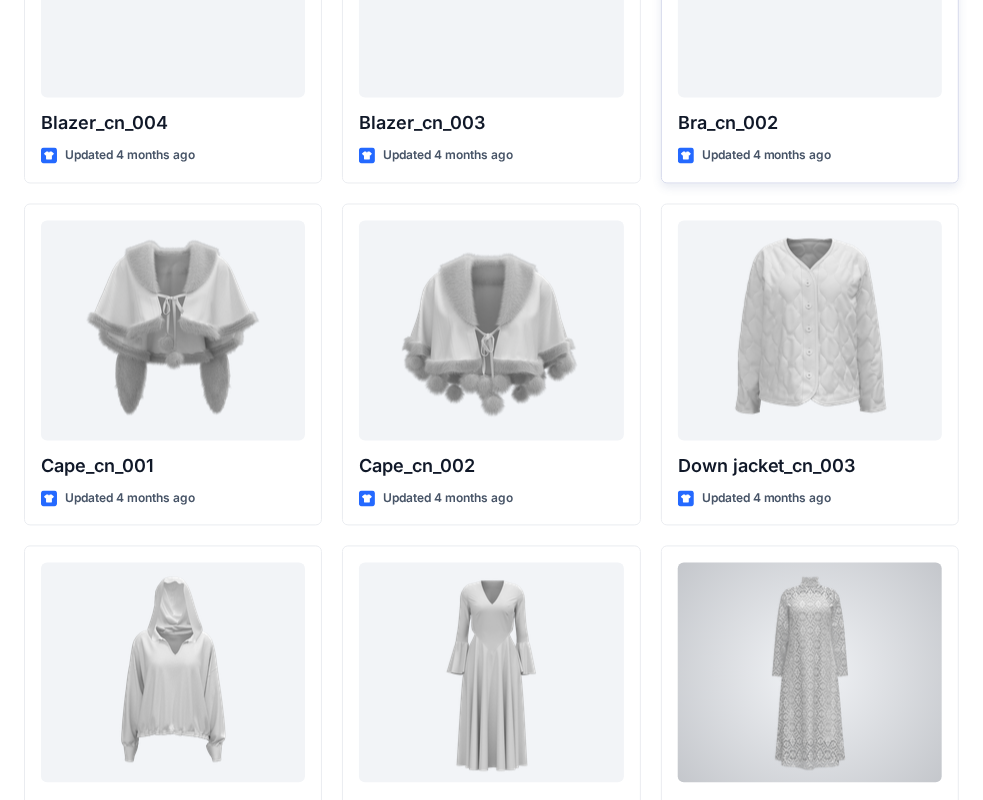 scroll, scrollTop: 12093, scrollLeft: 0, axis: vertical 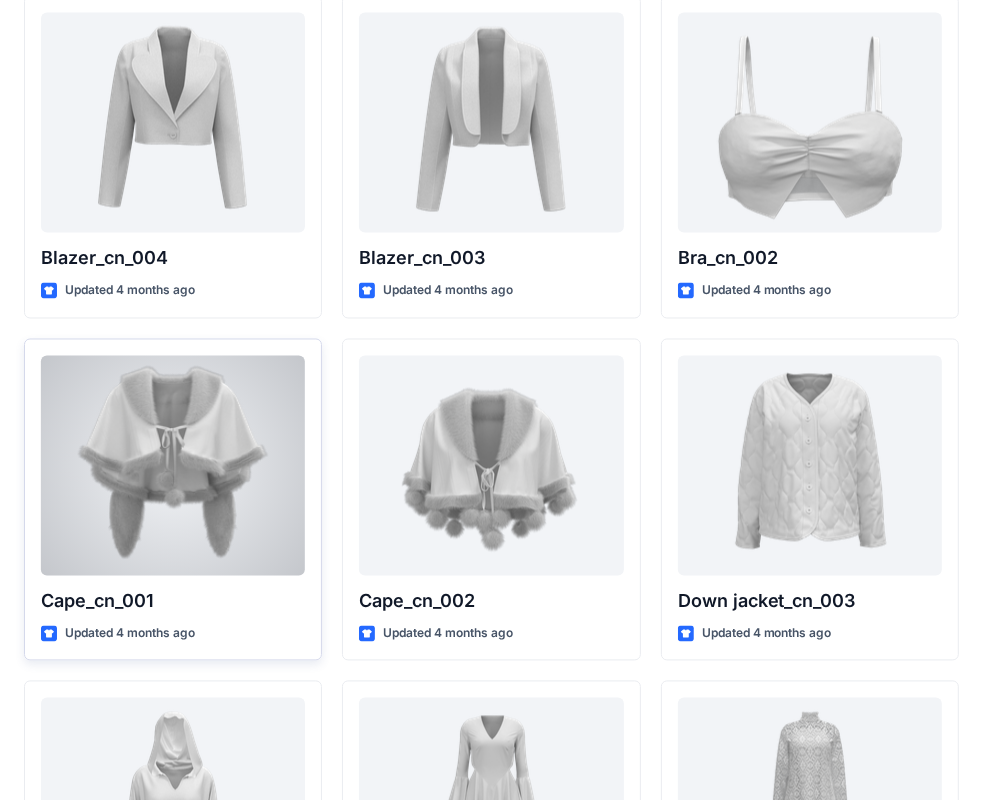 click at bounding box center [173, 466] 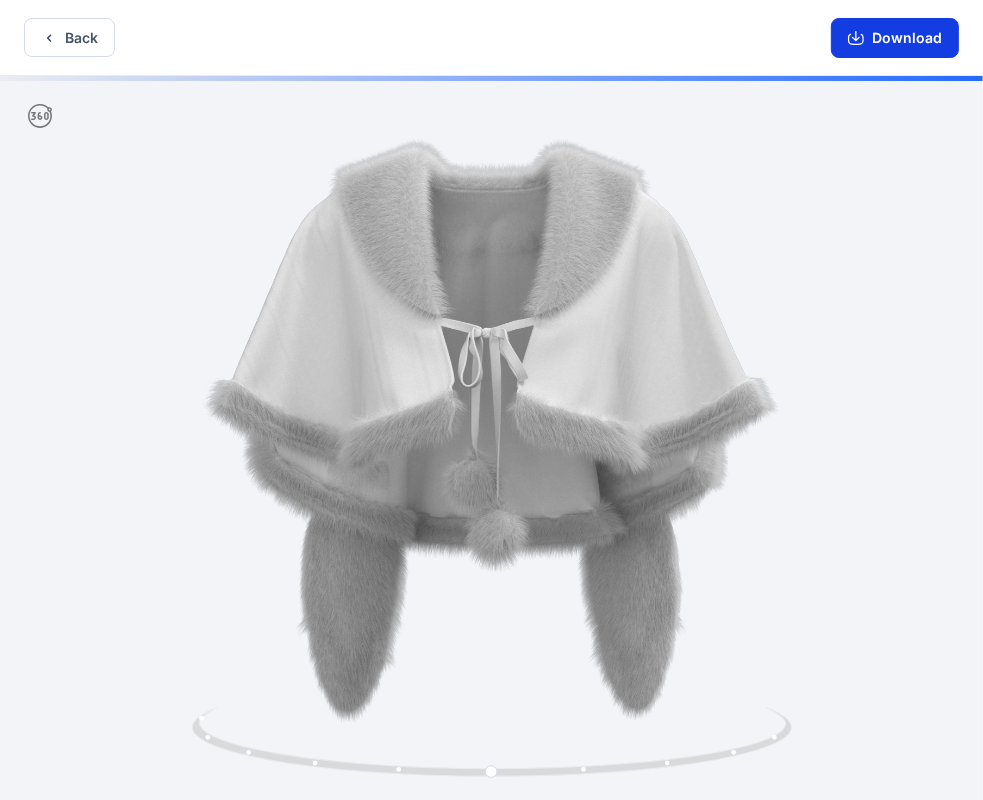 click on "Download" at bounding box center [895, 38] 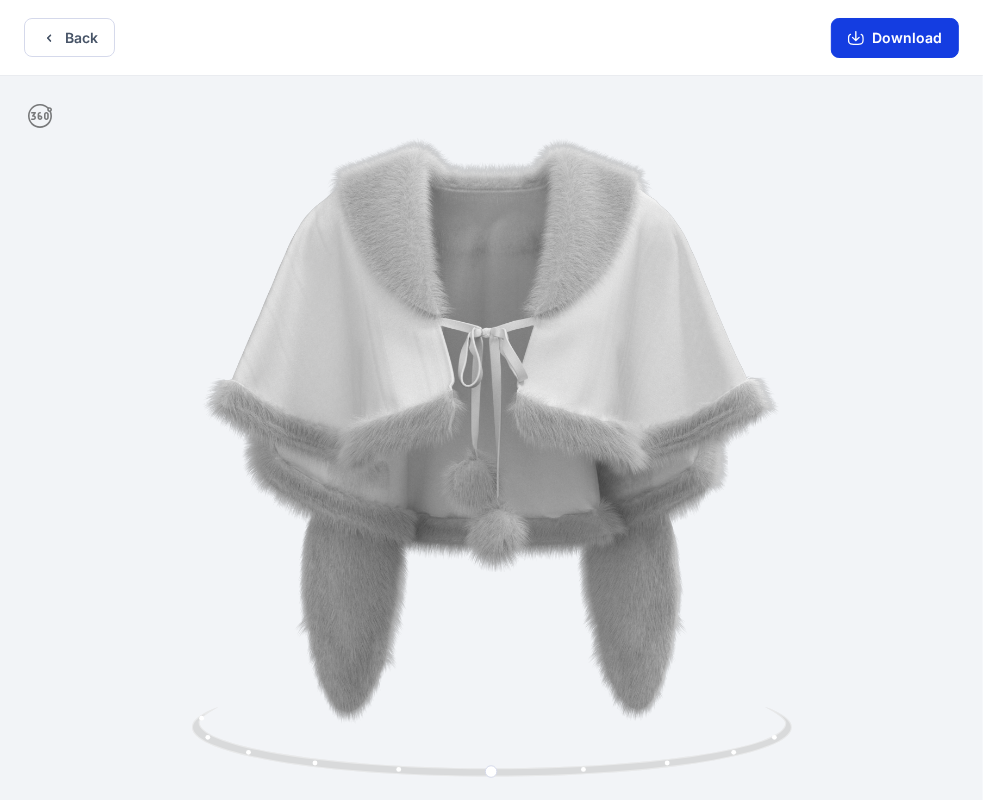 click 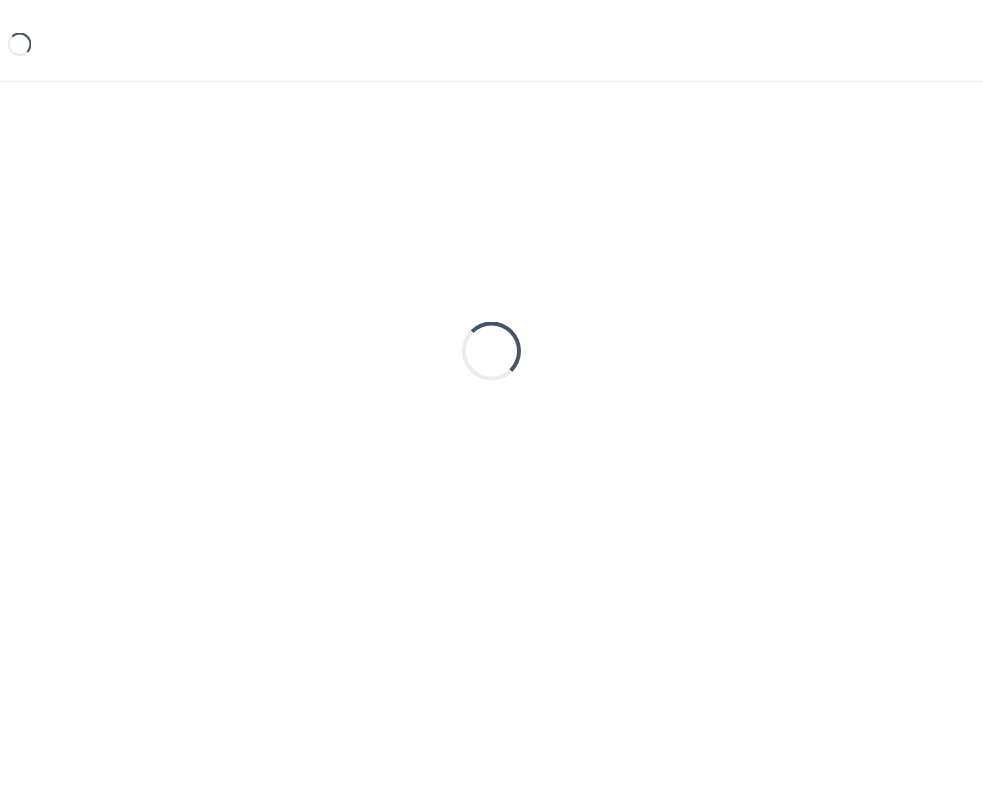 scroll, scrollTop: 0, scrollLeft: 0, axis: both 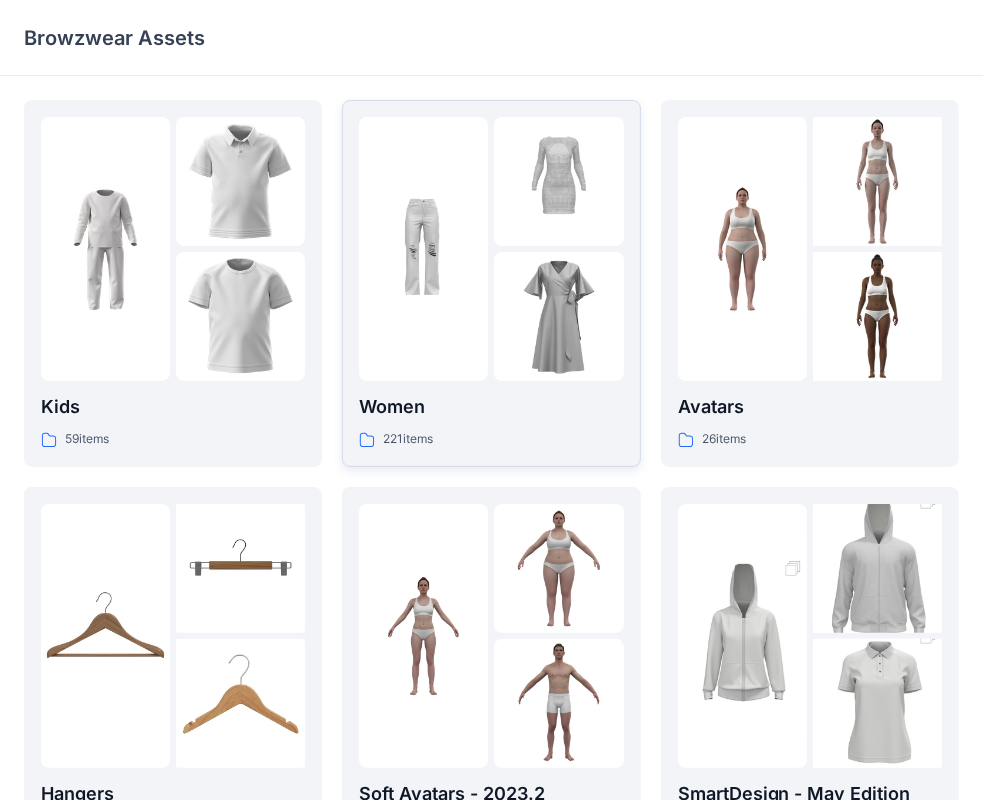 click at bounding box center [558, 316] 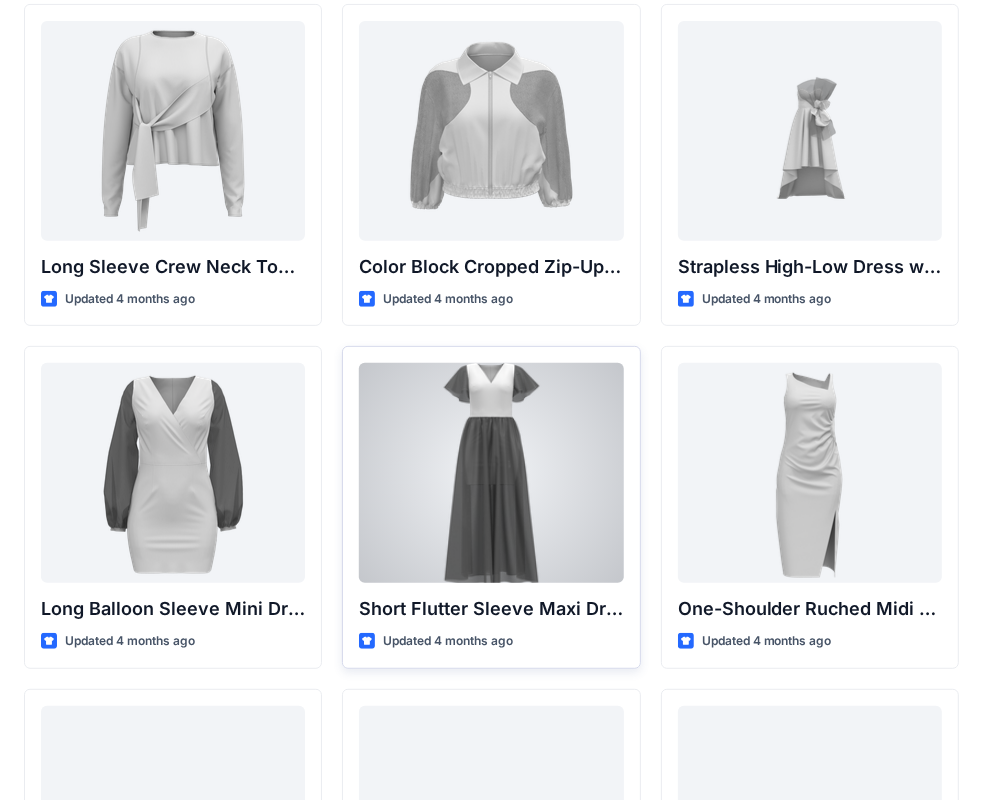 scroll, scrollTop: 500, scrollLeft: 0, axis: vertical 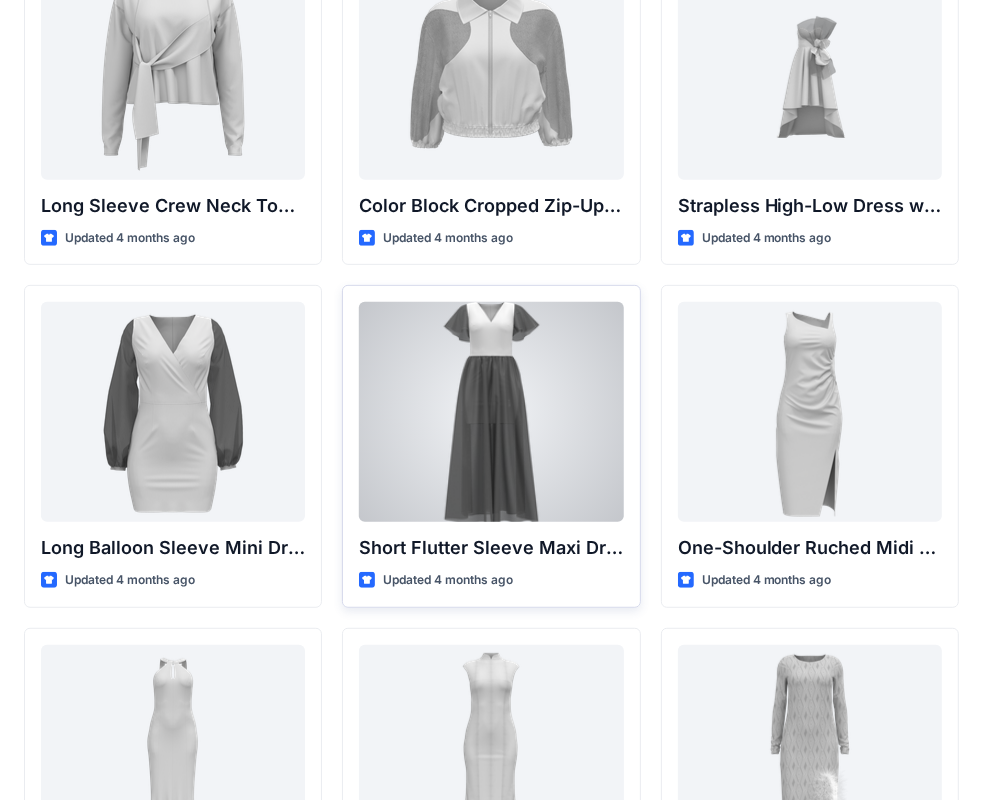 click at bounding box center [491, 412] 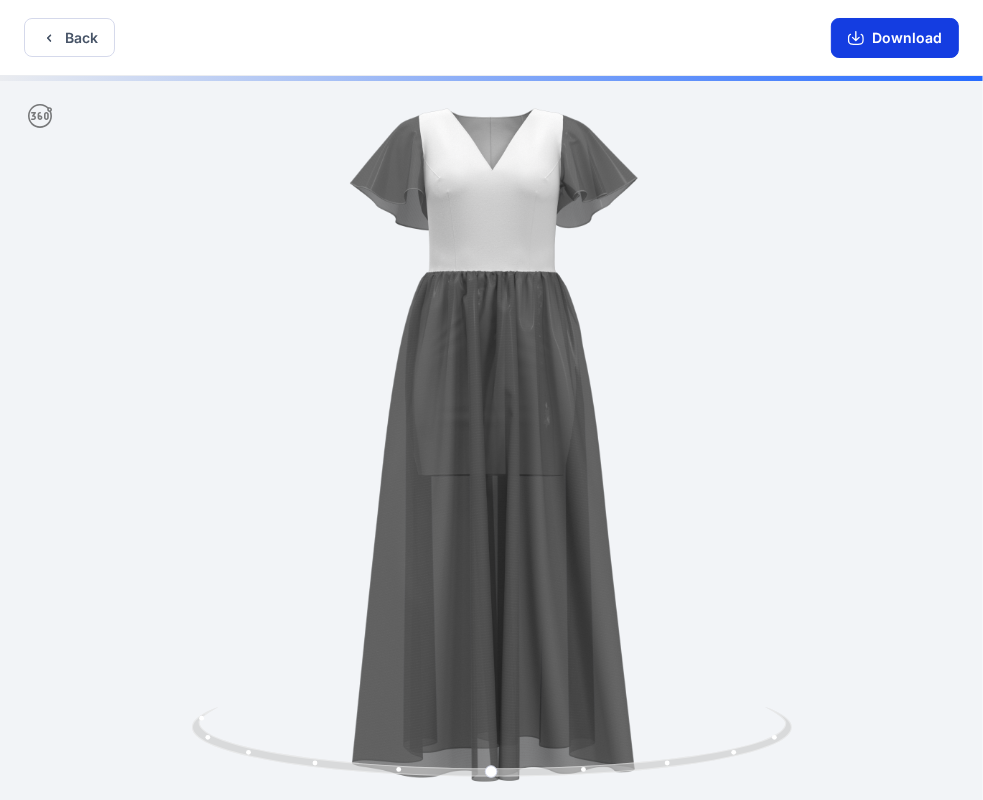 click 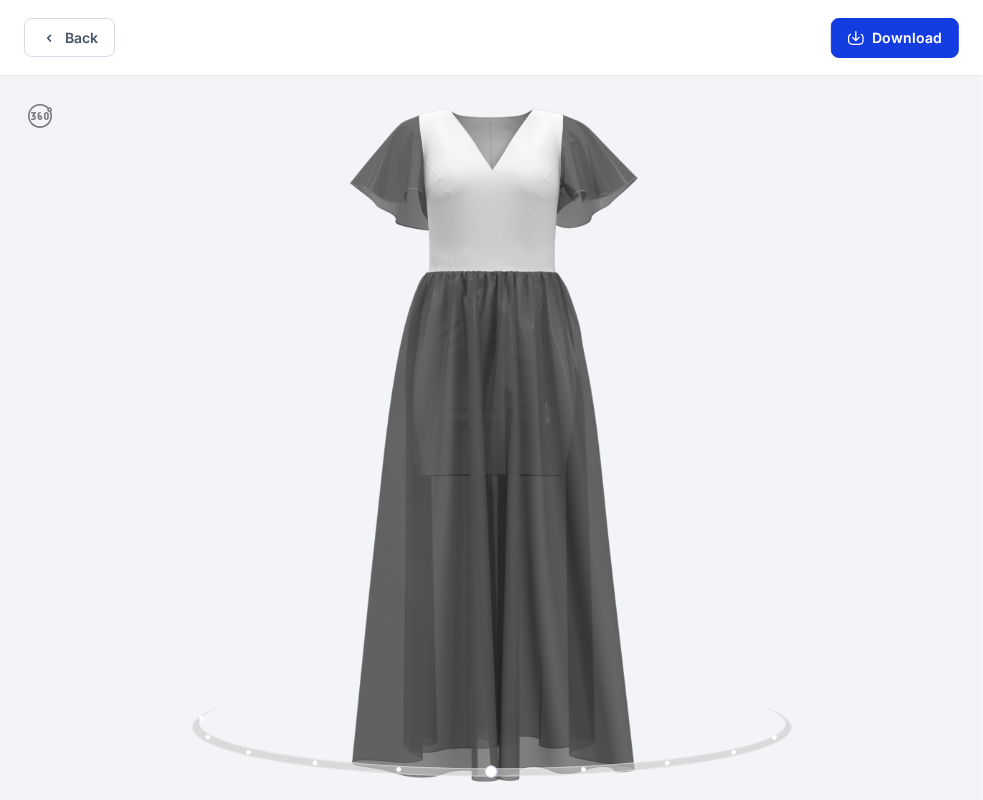 click 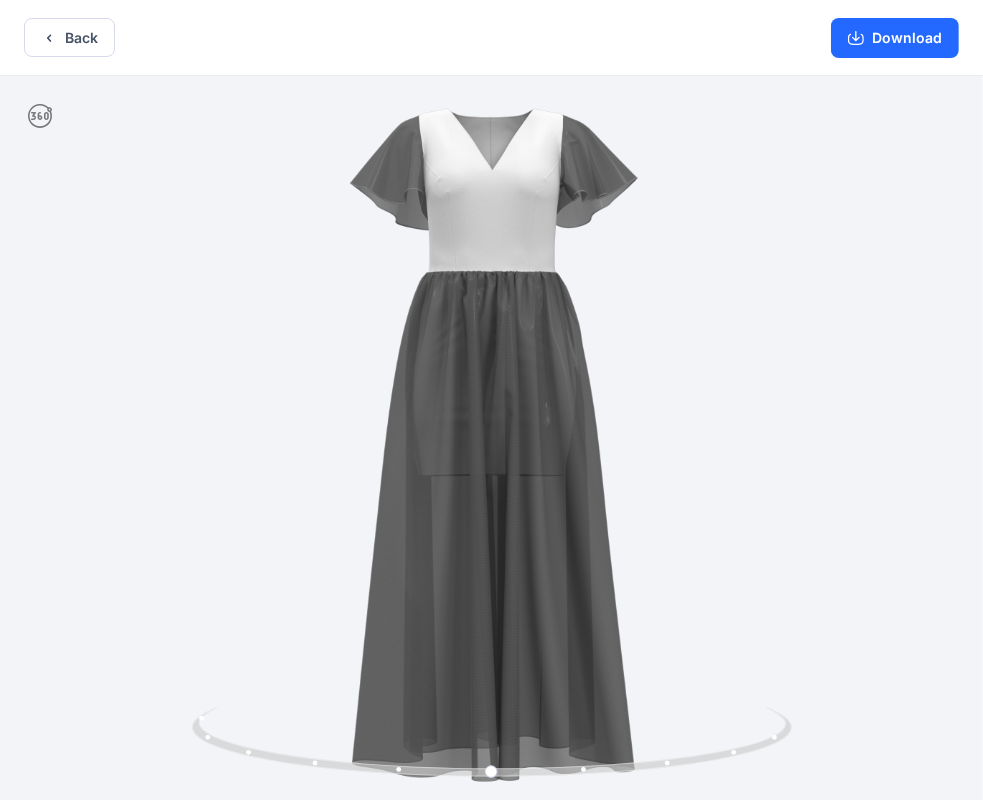 scroll, scrollTop: 4, scrollLeft: 0, axis: vertical 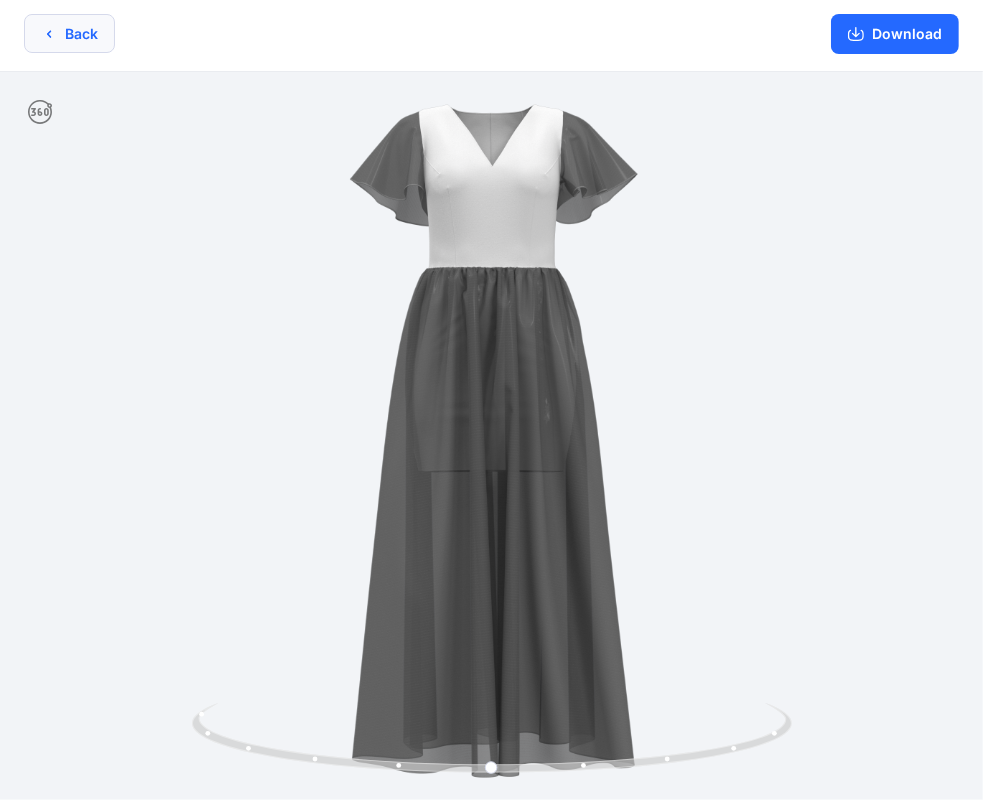 click on "Back" at bounding box center [69, 33] 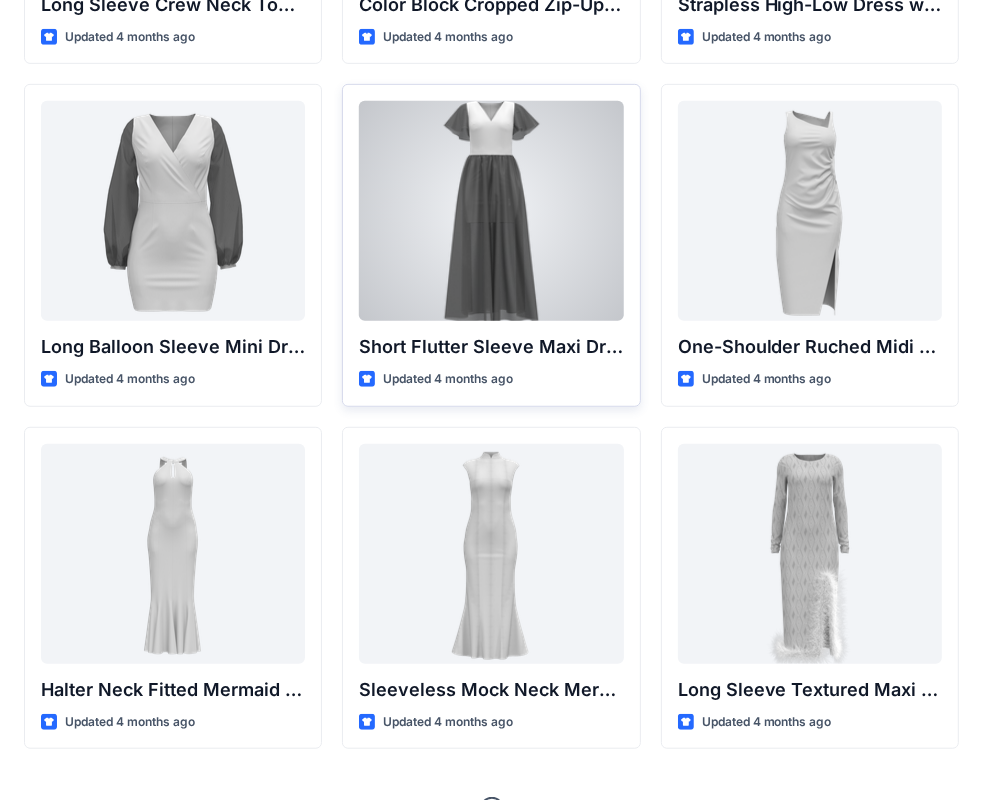 scroll, scrollTop: 744, scrollLeft: 0, axis: vertical 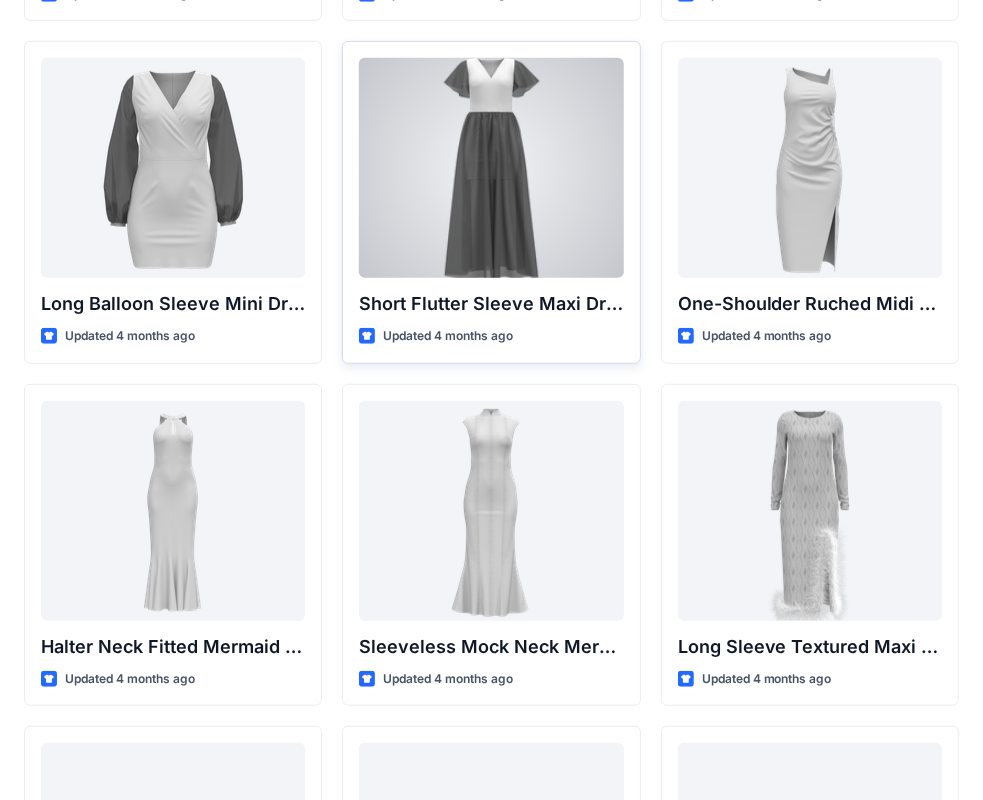 click on "Short Flutter Sleeve Maxi Dress with Contrast Bodice and Sheer Overlay Updated 4 months ago" at bounding box center (491, 202) 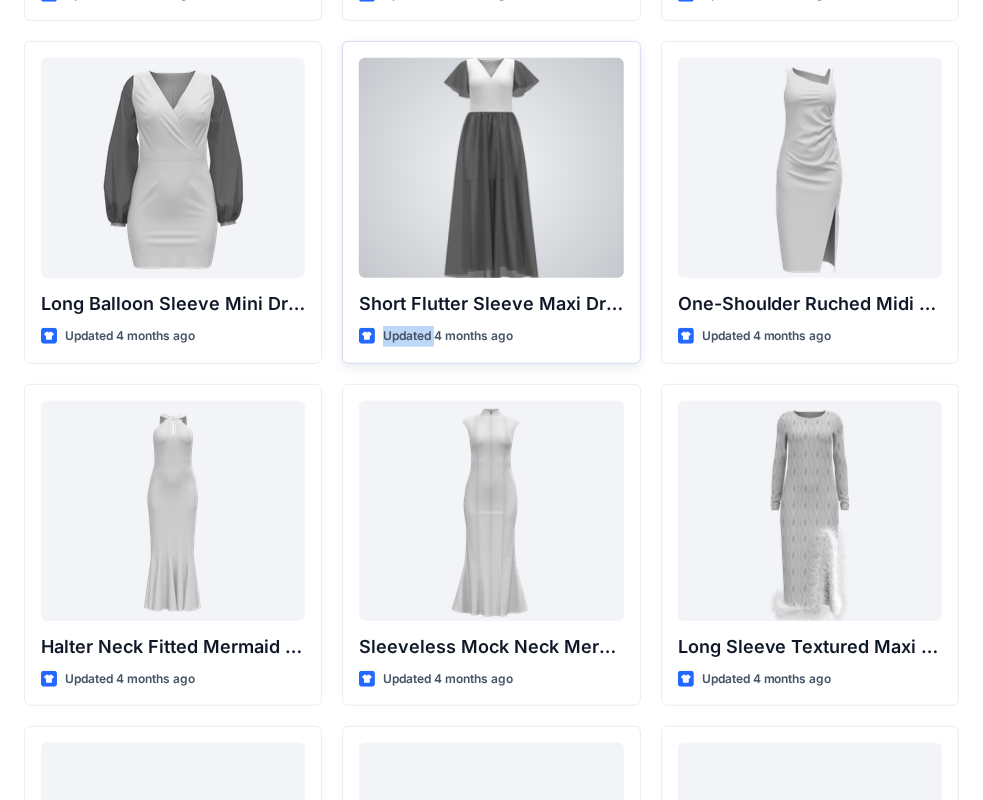 click on "Short Flutter Sleeve Maxi Dress with Contrast Bodice and Sheer Overlay Updated 4 months ago" at bounding box center [491, 202] 